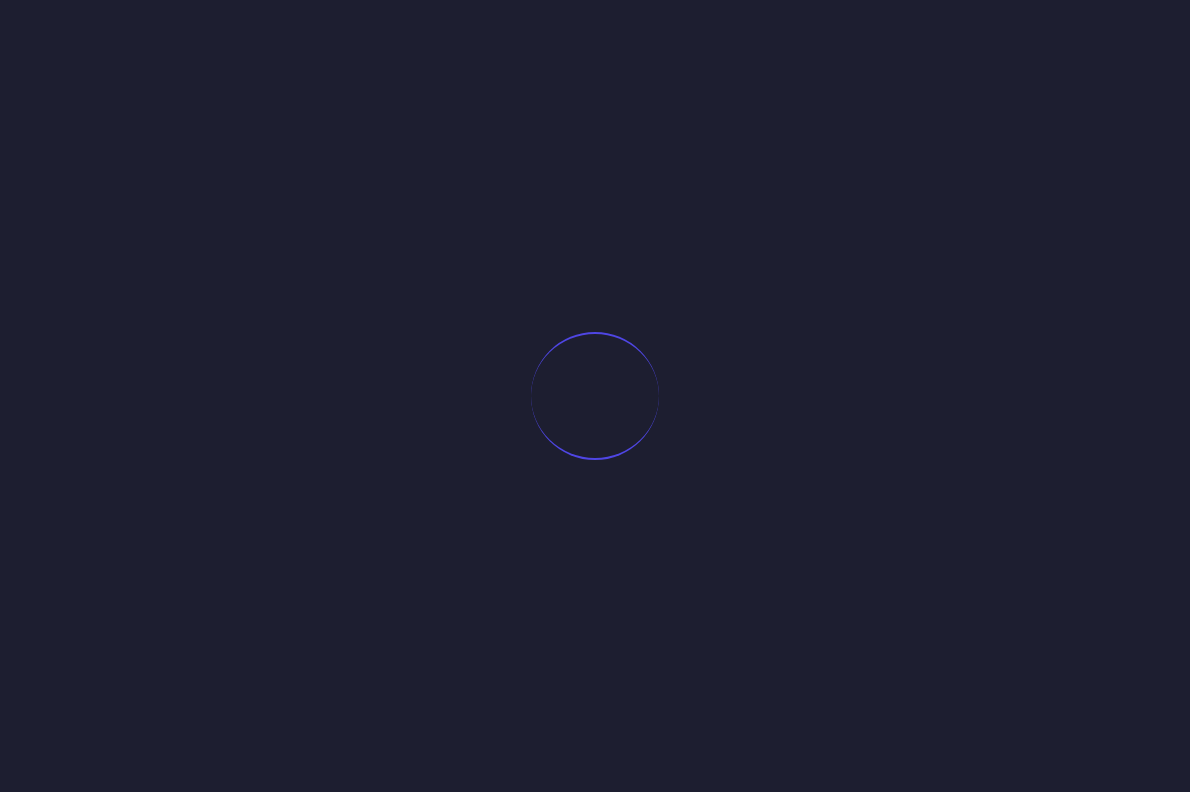 scroll, scrollTop: 0, scrollLeft: 0, axis: both 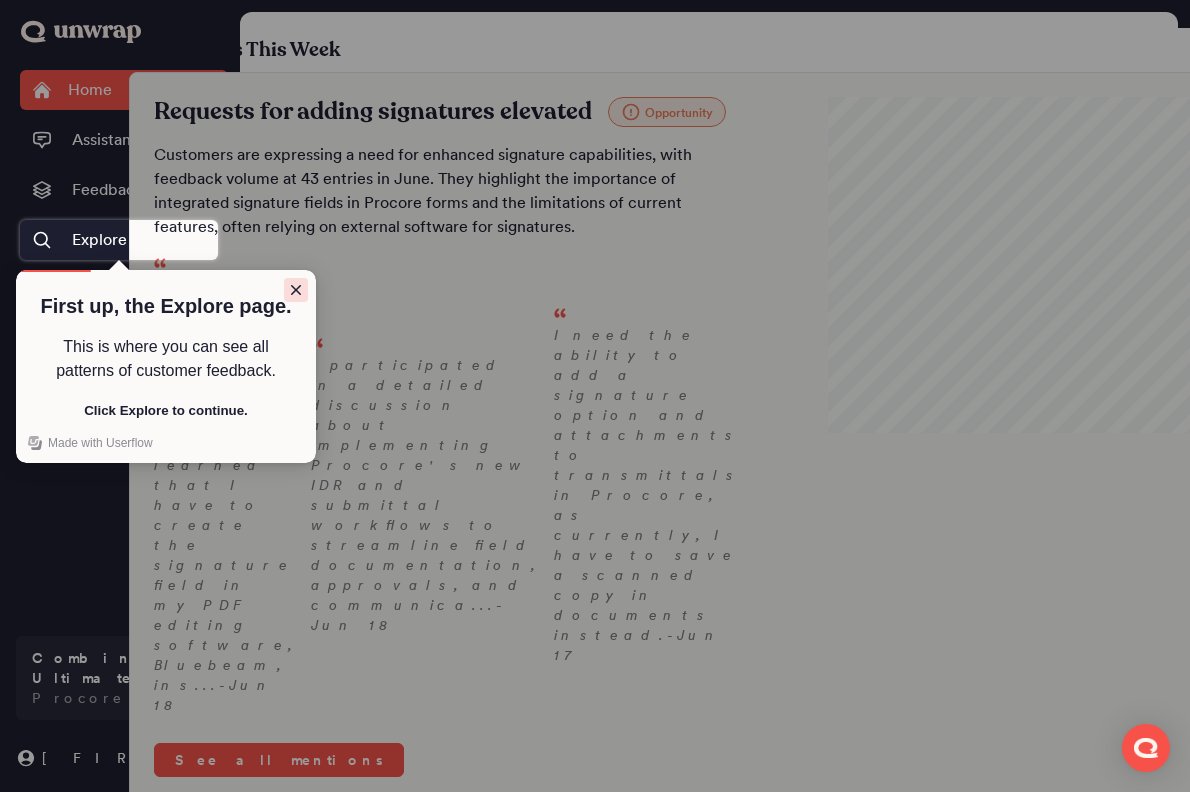 click 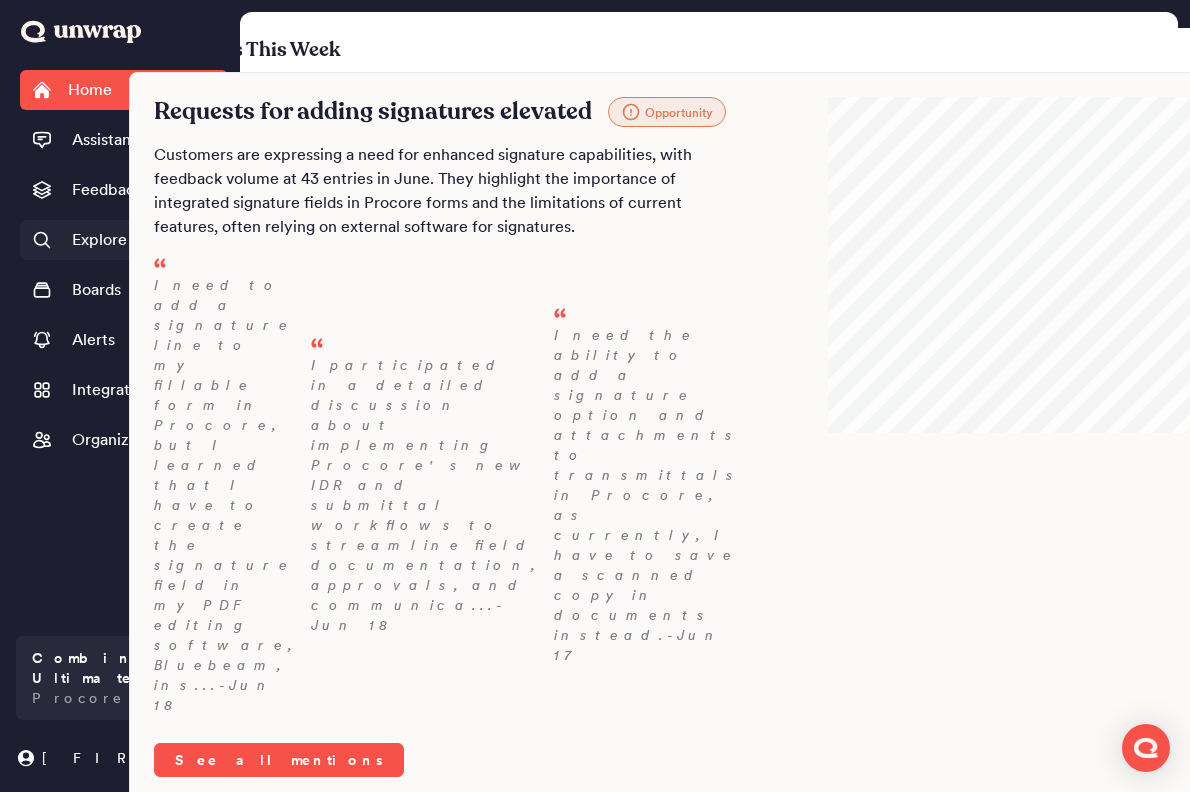 click on "Explore" at bounding box center [99, 240] 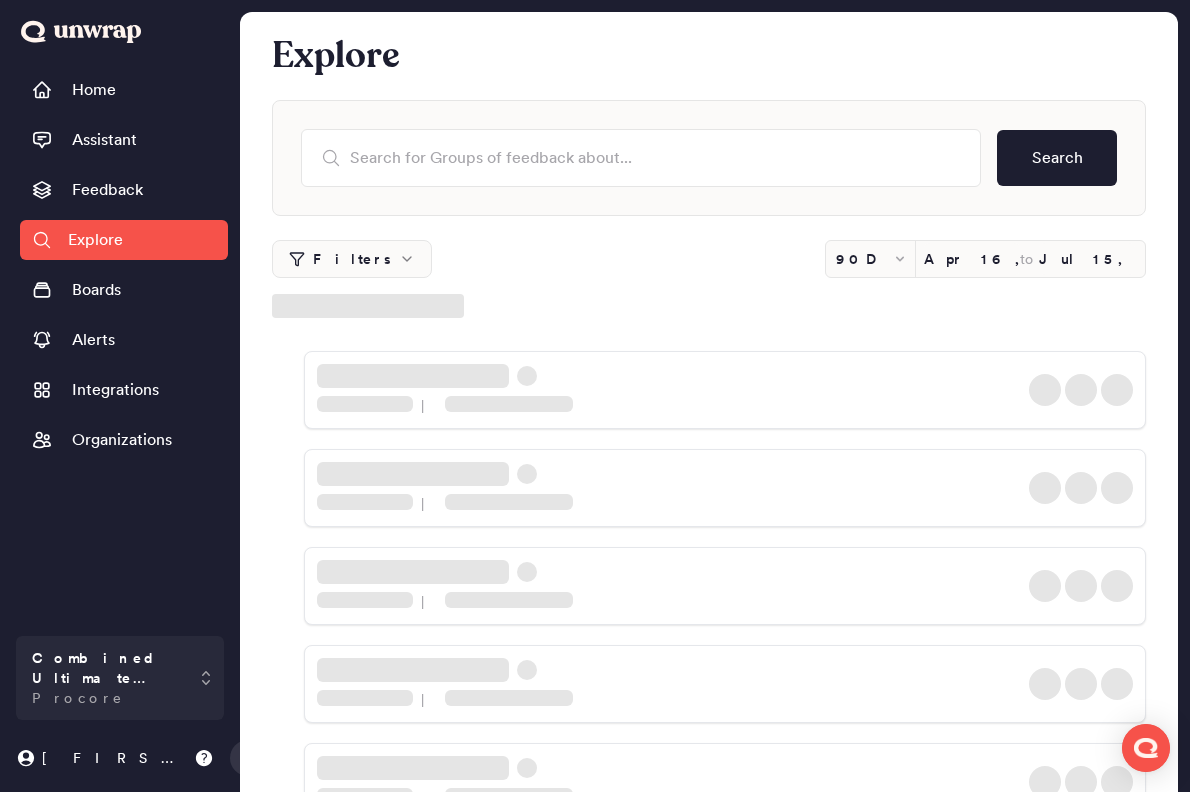 scroll, scrollTop: 0, scrollLeft: 0, axis: both 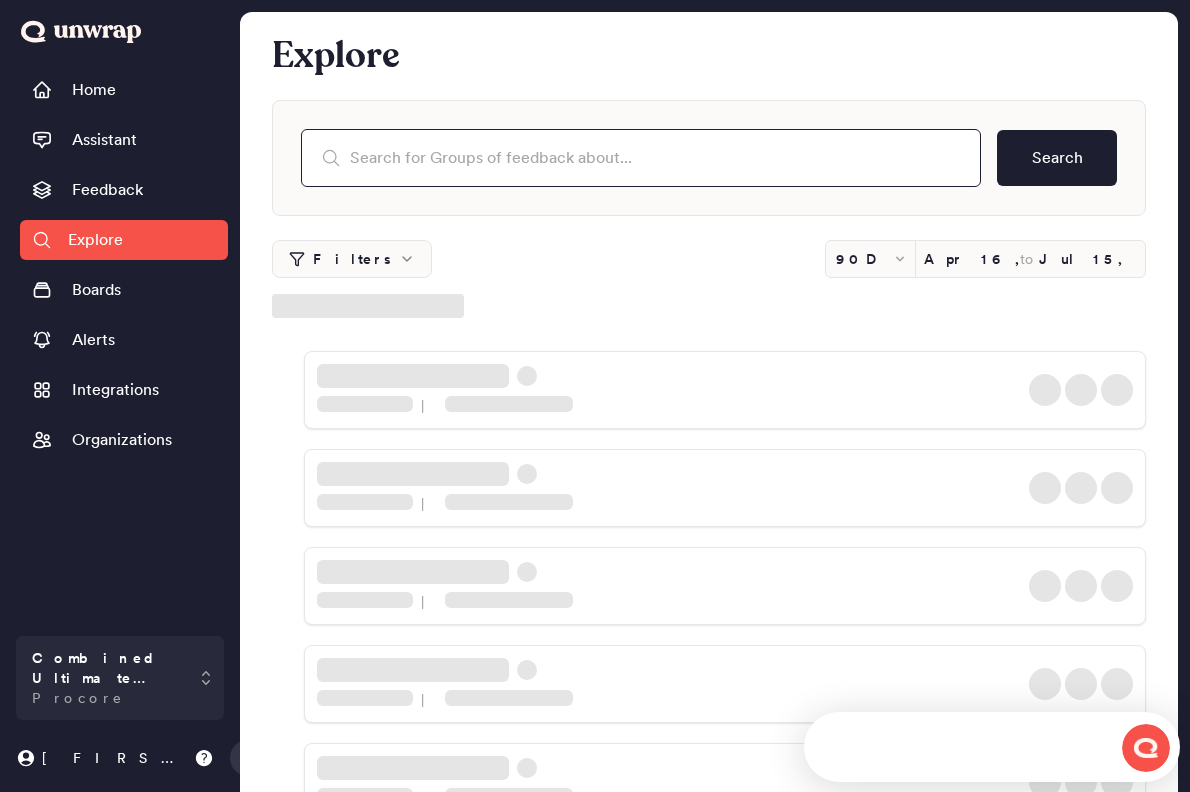 click at bounding box center (641, 158) 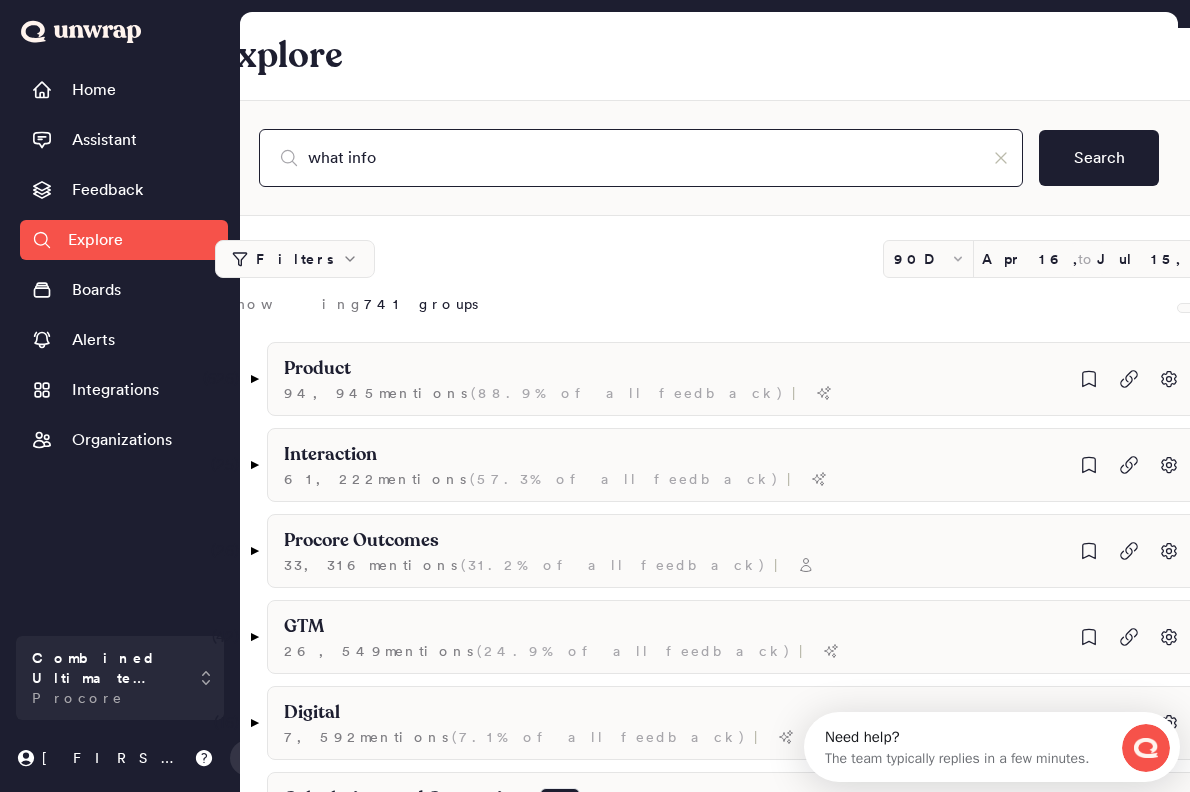 scroll, scrollTop: 0, scrollLeft: 0, axis: both 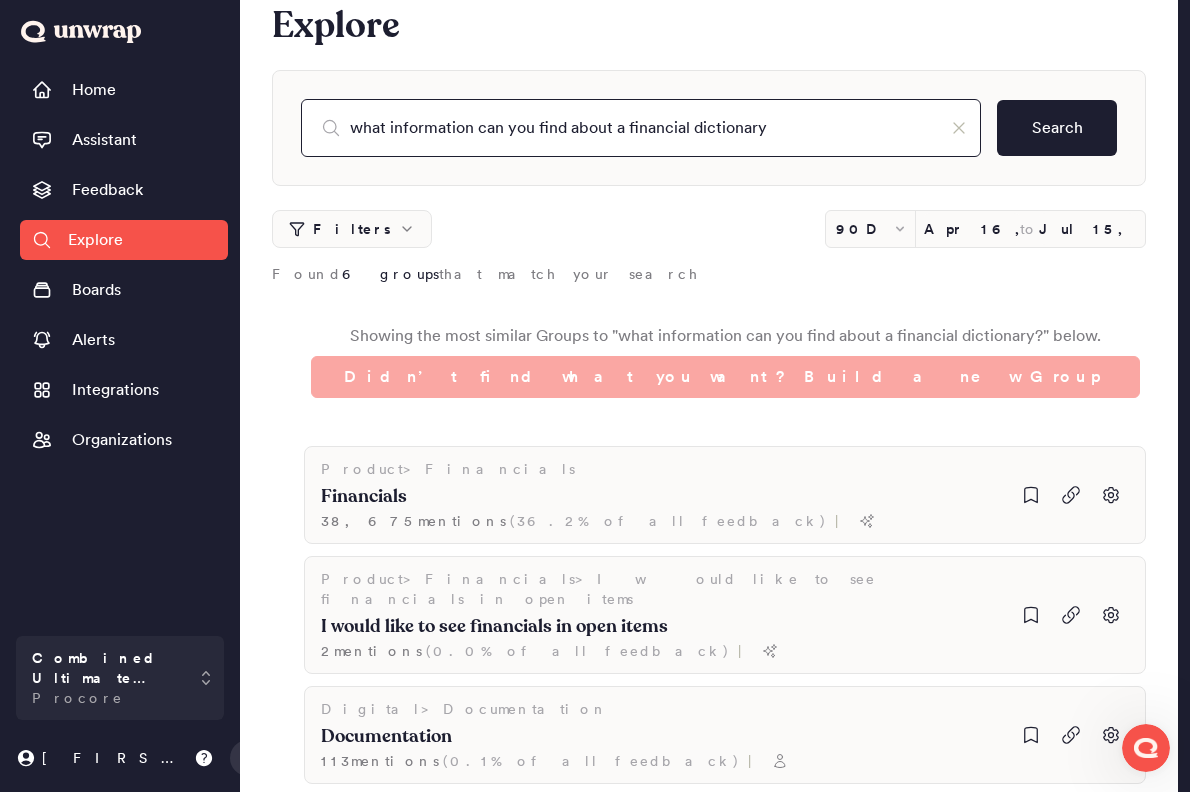 drag, startPoint x: 629, startPoint y: 135, endPoint x: 267, endPoint y: 100, distance: 363.68805 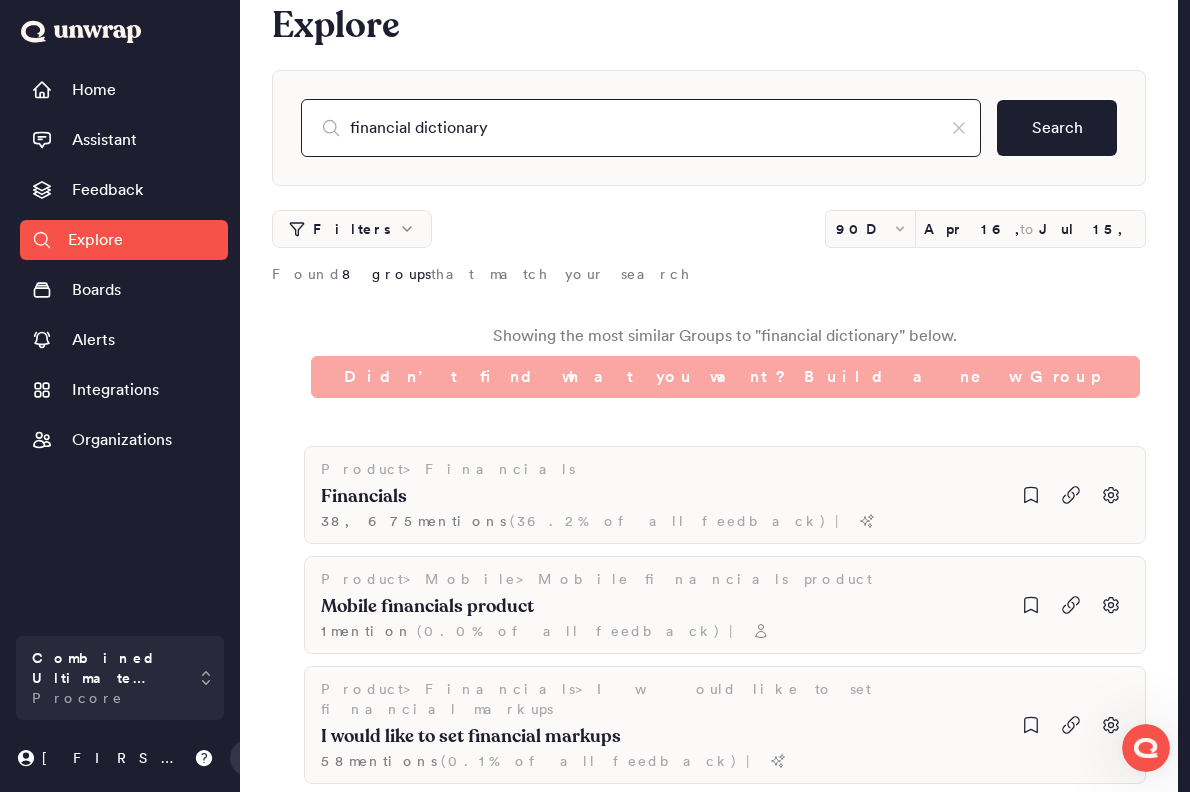 scroll, scrollTop: 46, scrollLeft: 0, axis: vertical 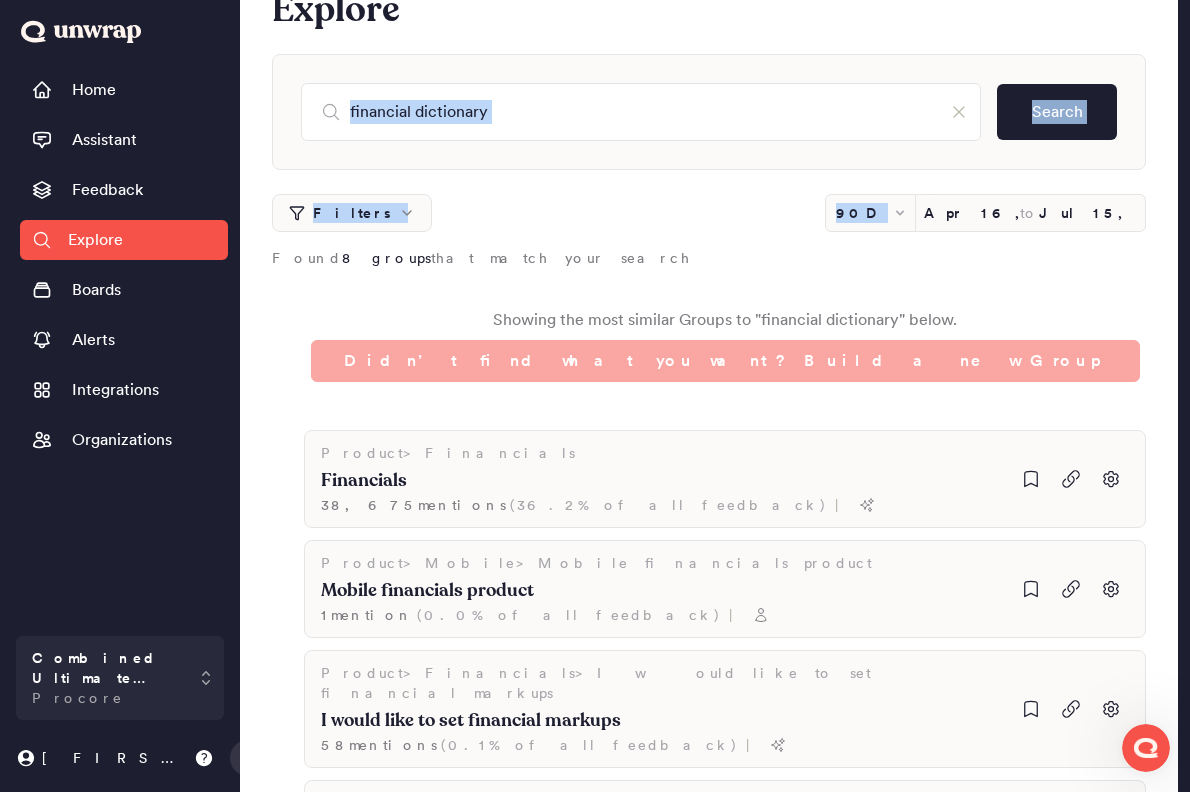 drag, startPoint x: 756, startPoint y: 237, endPoint x: 654, endPoint y: 136, distance: 143.54442 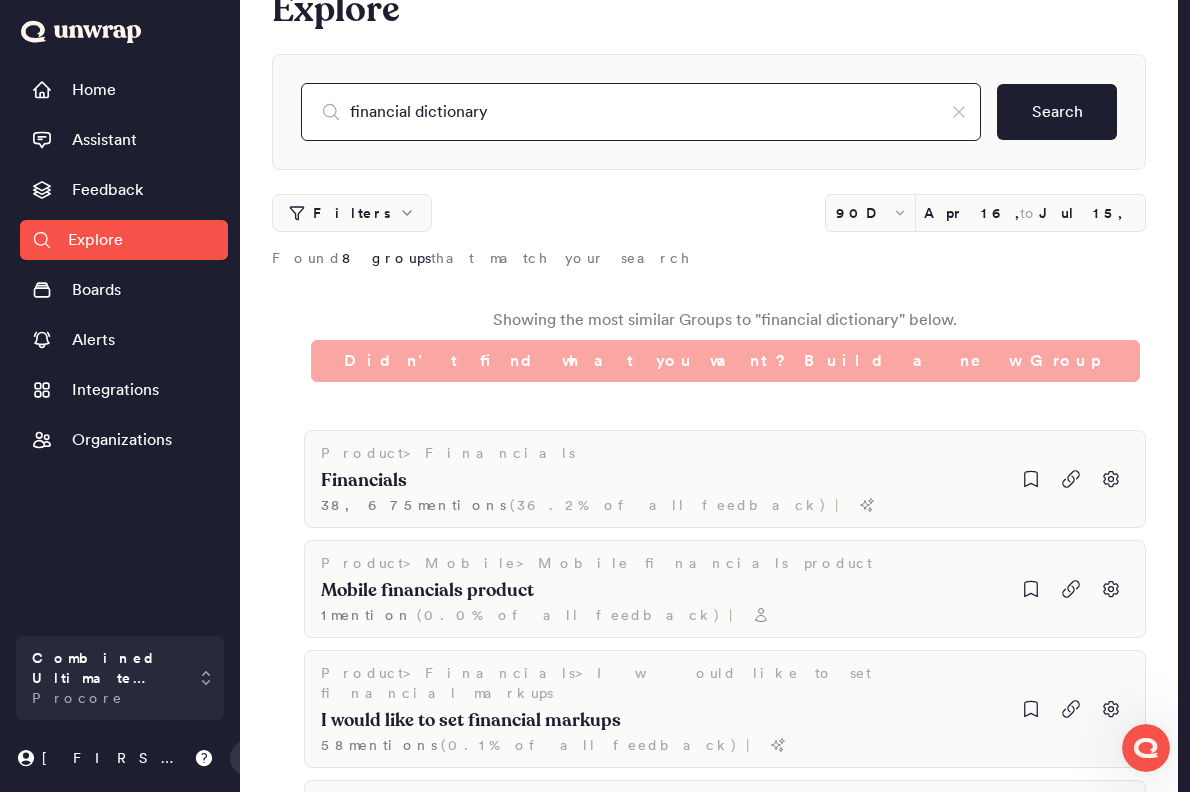 click on "financial dictionary" at bounding box center [641, 112] 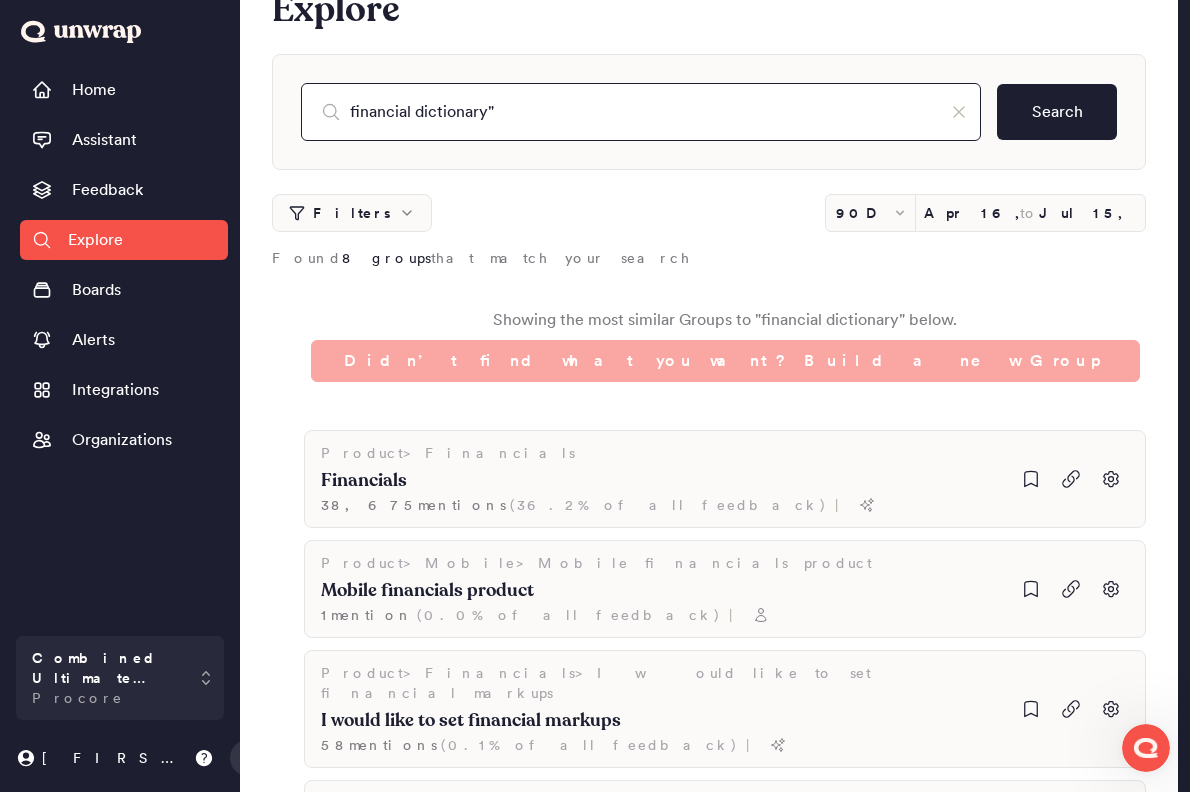 click on "financial dictionary"" at bounding box center (641, 112) 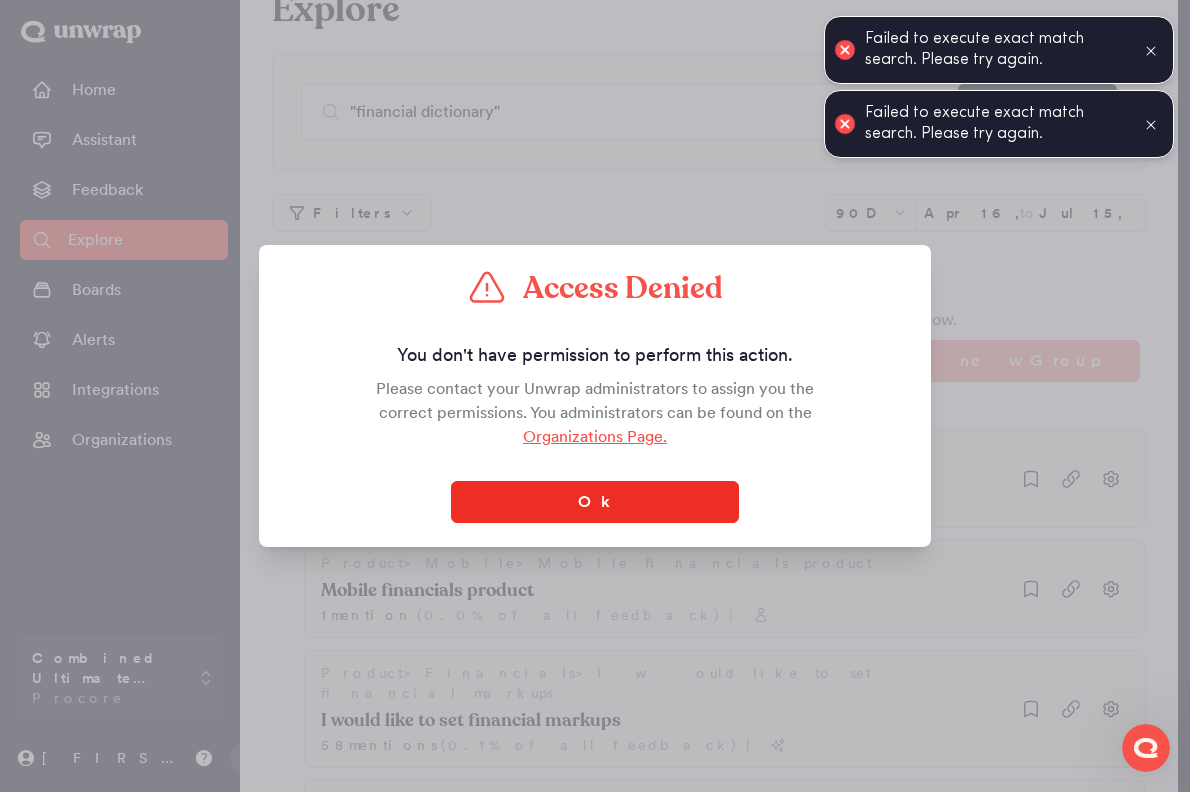 click on "Ok" at bounding box center [595, 502] 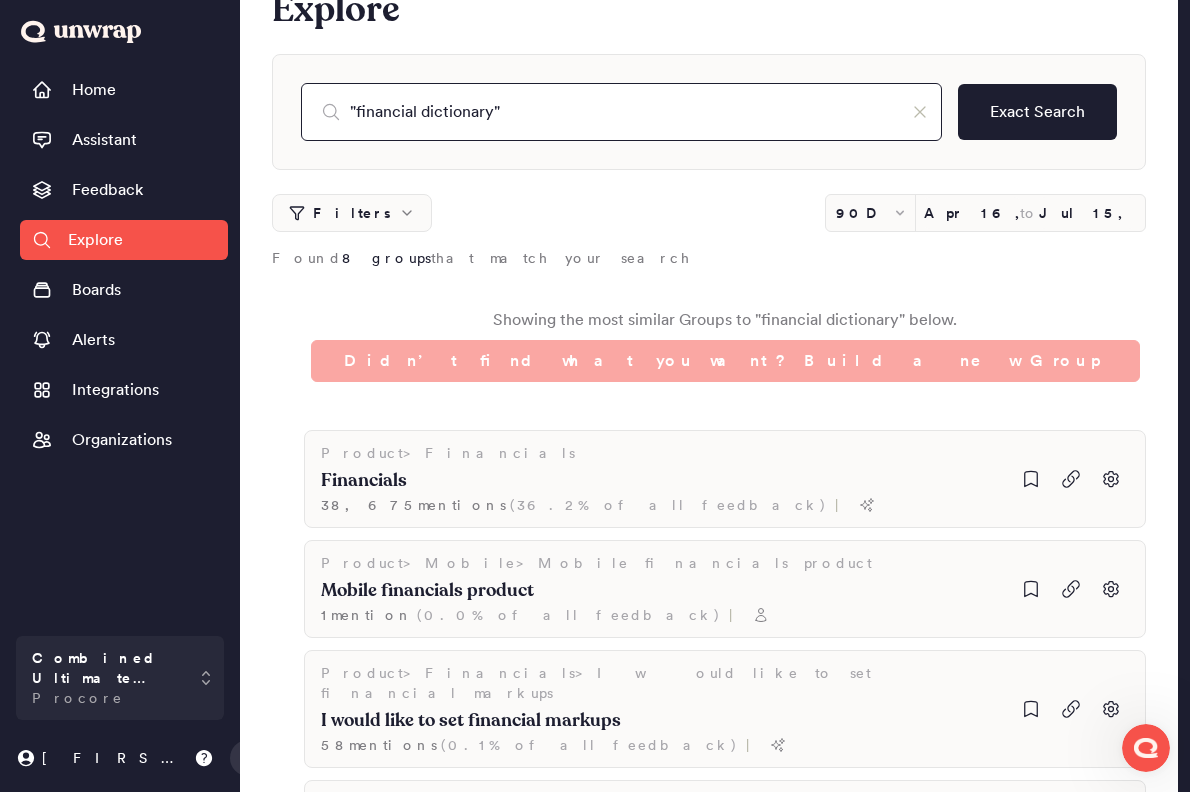 click on ""financial dictionary"" at bounding box center [621, 112] 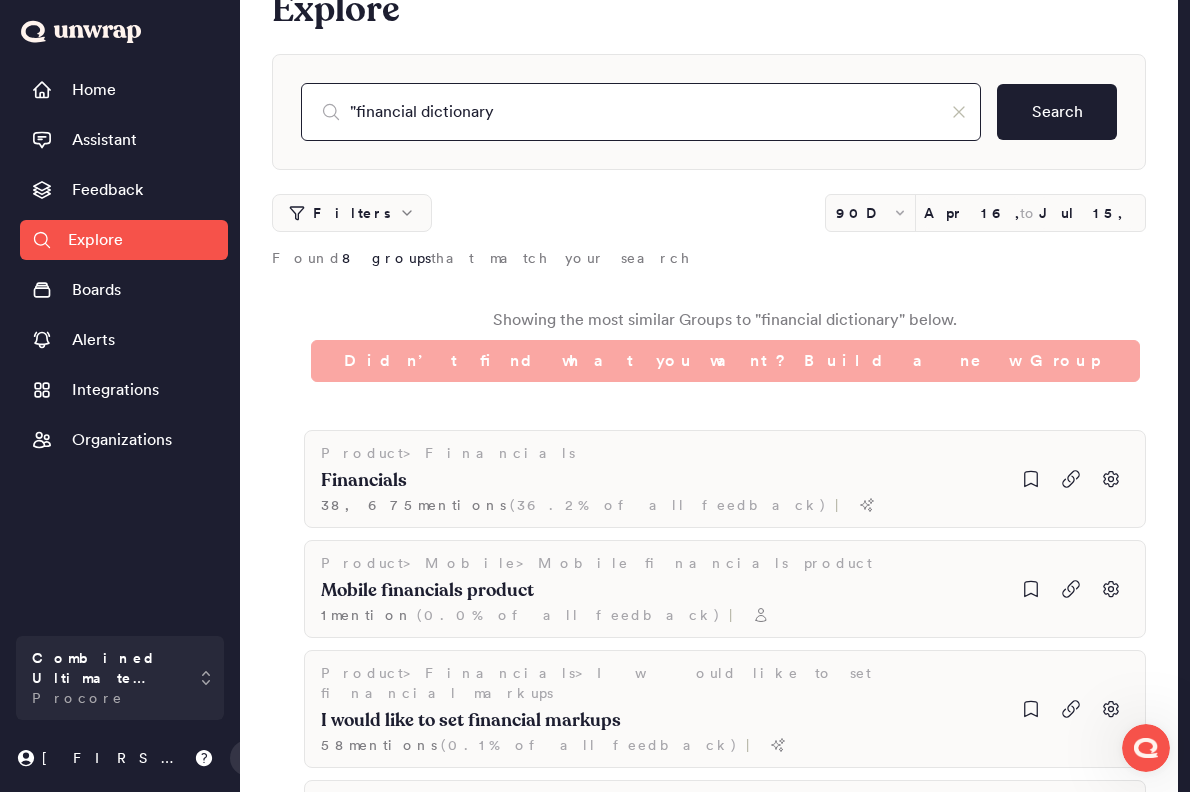 click on ""financial dictionary" at bounding box center (641, 112) 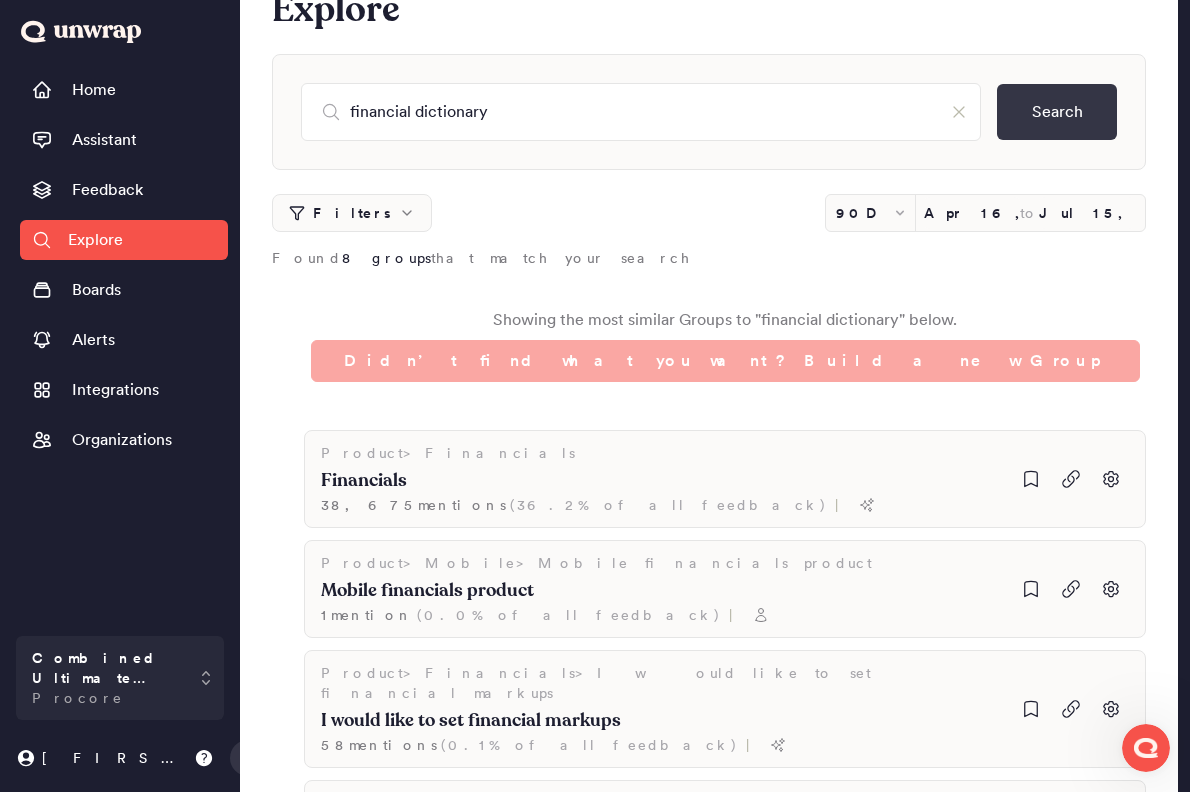 click on "Search" at bounding box center [1057, 112] 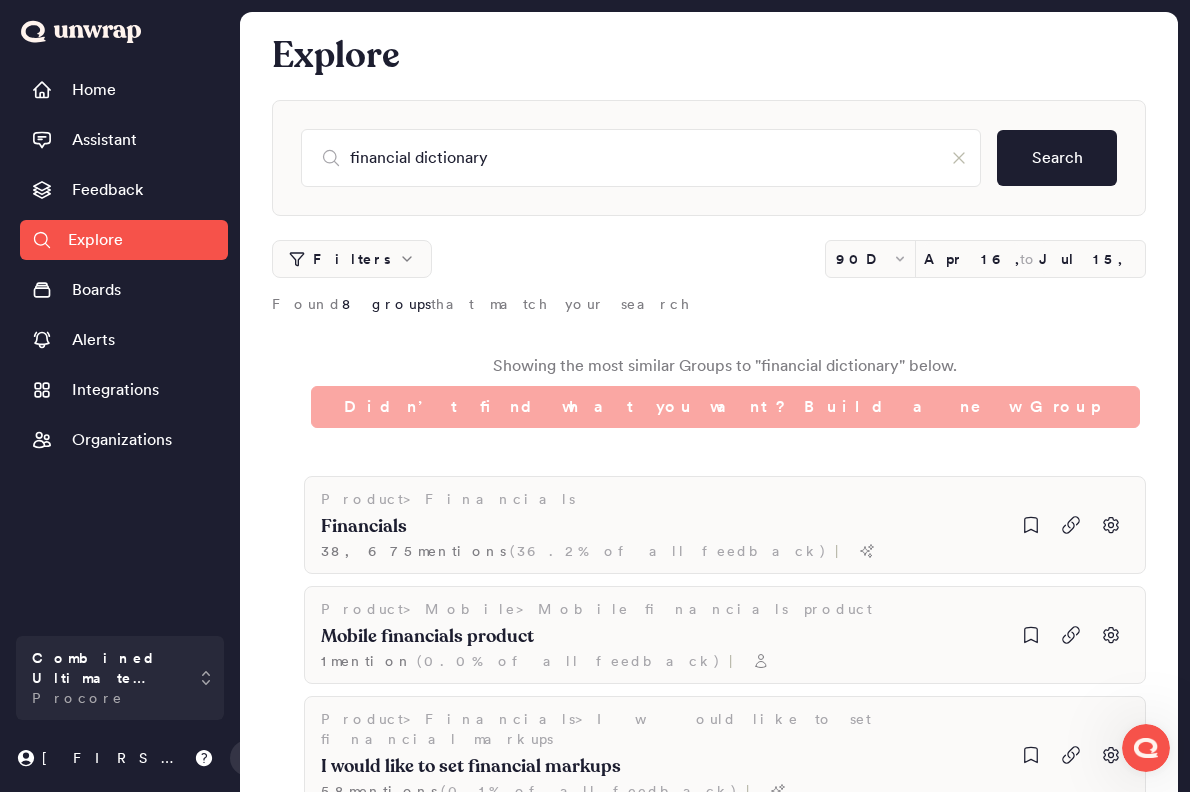 scroll, scrollTop: 0, scrollLeft: 0, axis: both 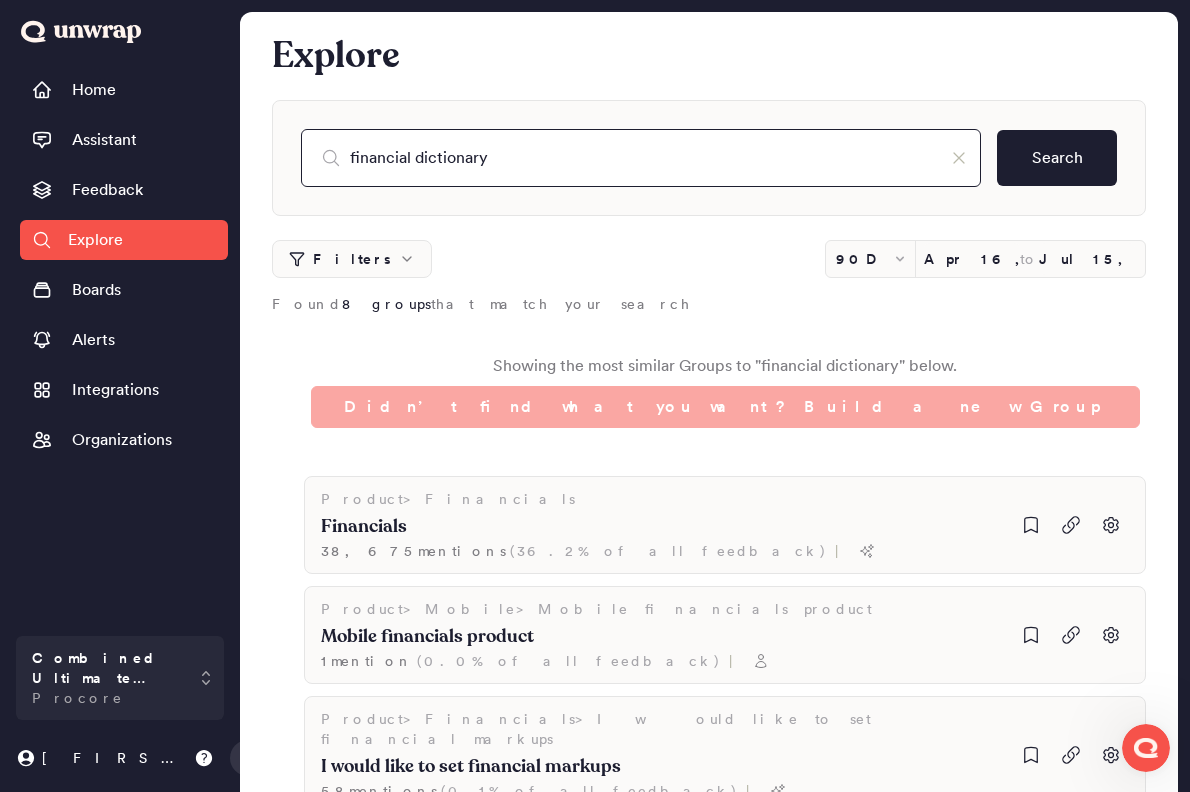 click on "financial dictionary" at bounding box center (641, 158) 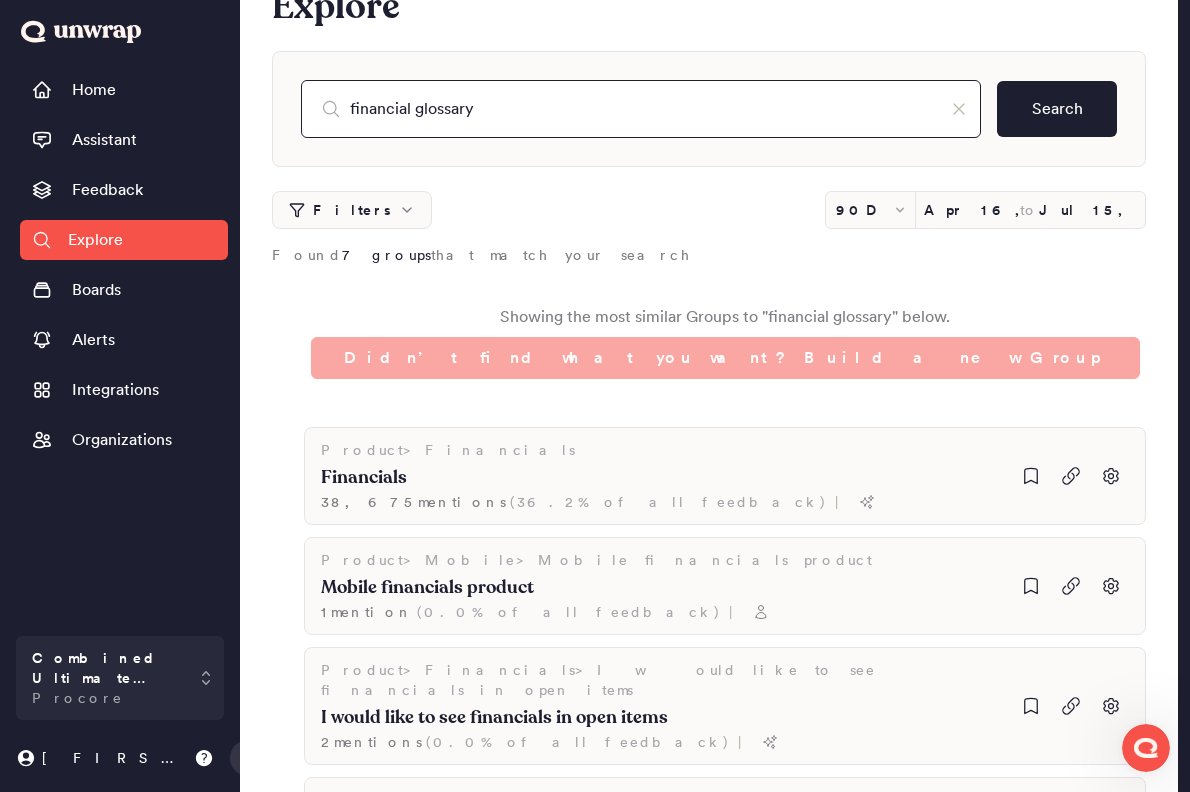 scroll, scrollTop: 43, scrollLeft: 0, axis: vertical 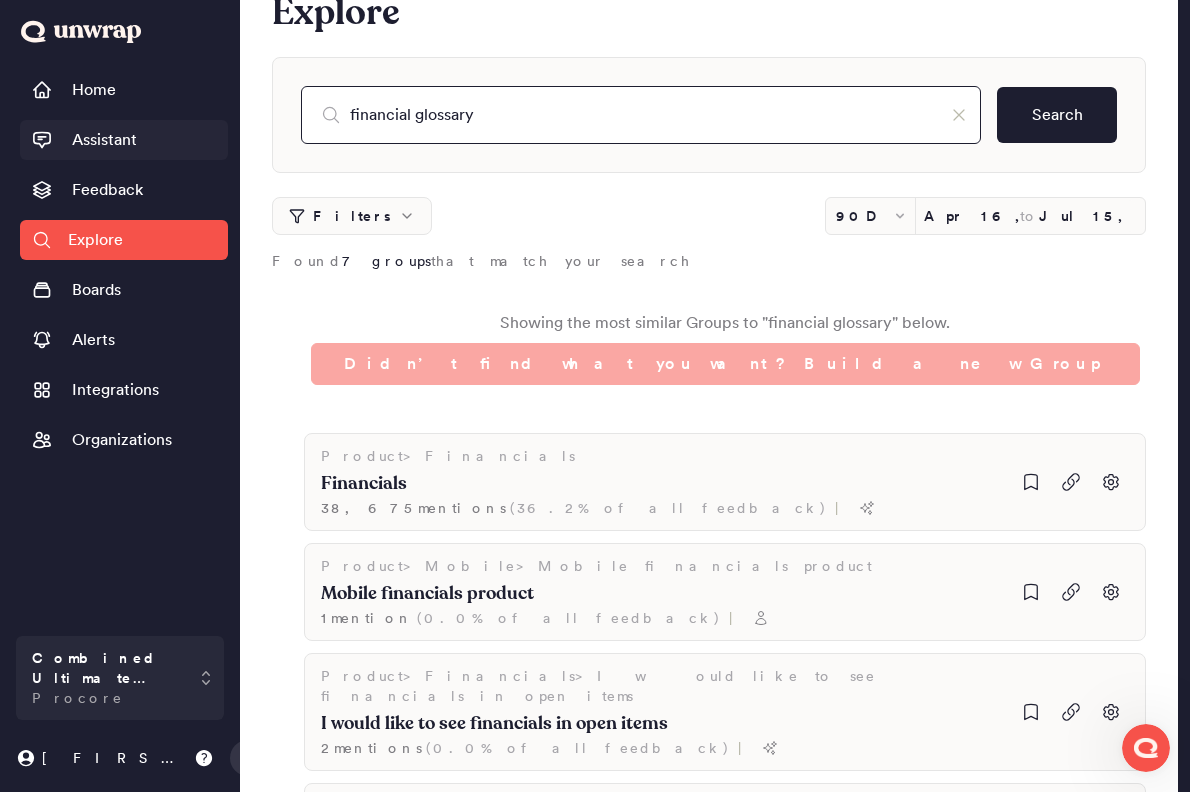 drag, startPoint x: 487, startPoint y: 113, endPoint x: 204, endPoint y: 123, distance: 283.17664 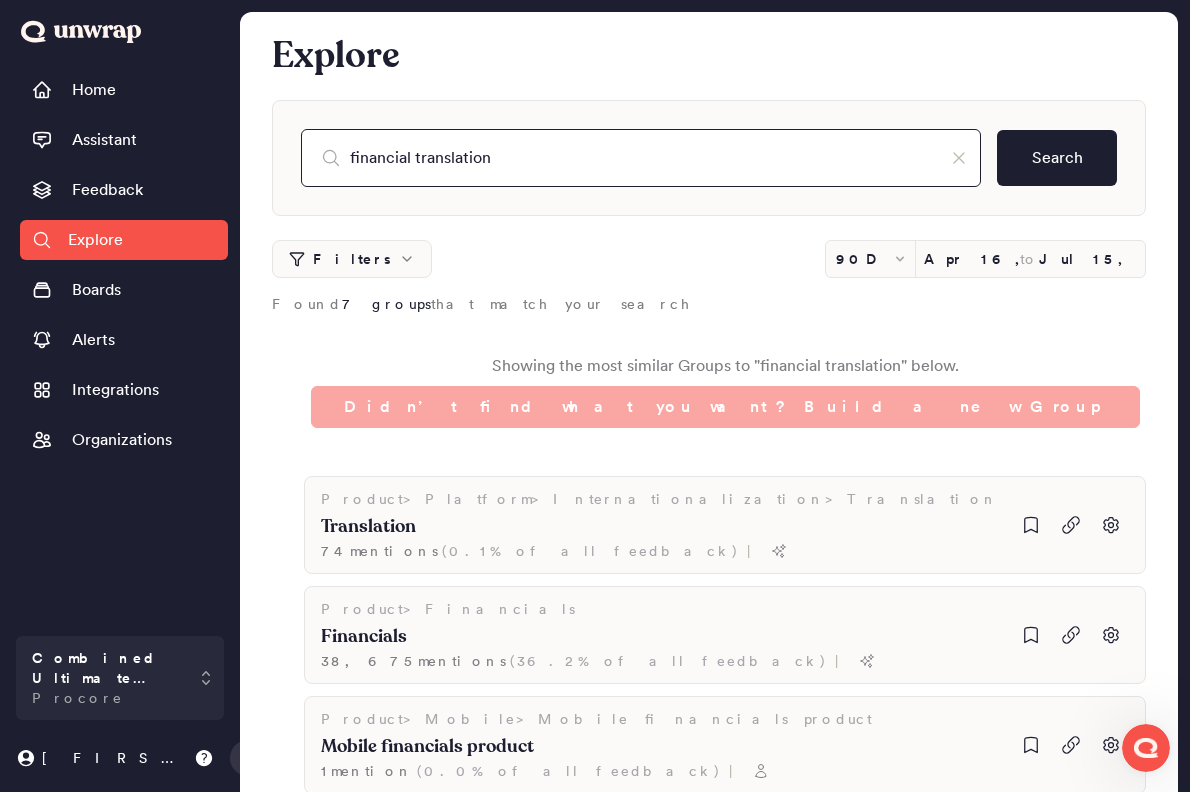 scroll, scrollTop: 0, scrollLeft: 0, axis: both 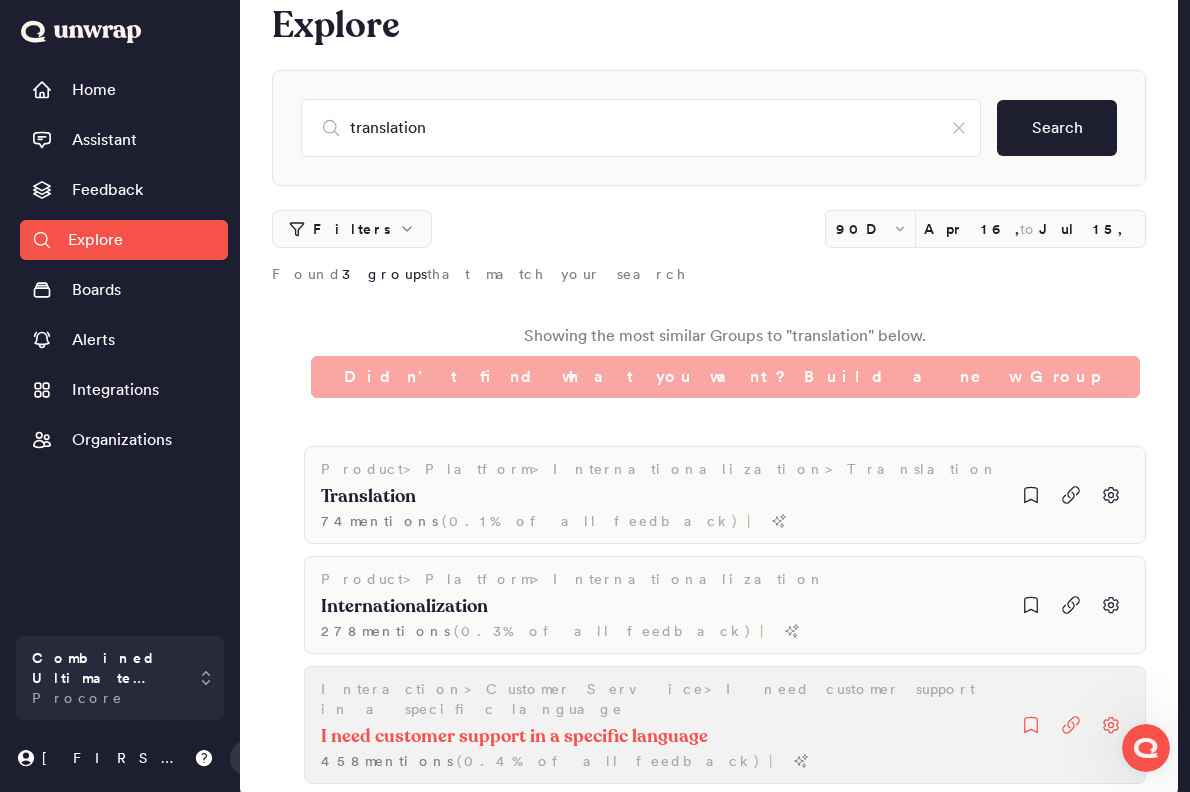 click on "I need customer support in a specific language" at bounding box center (368, 497) 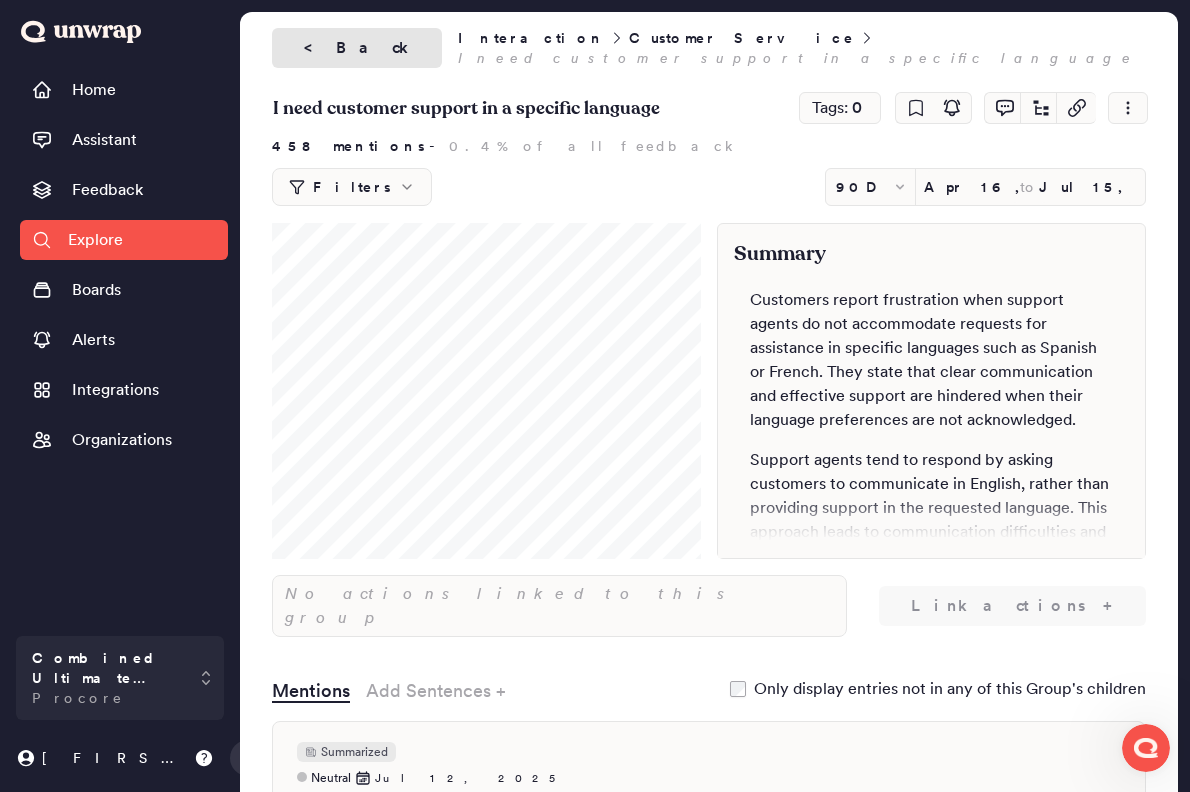click on "<" at bounding box center (316, 48) 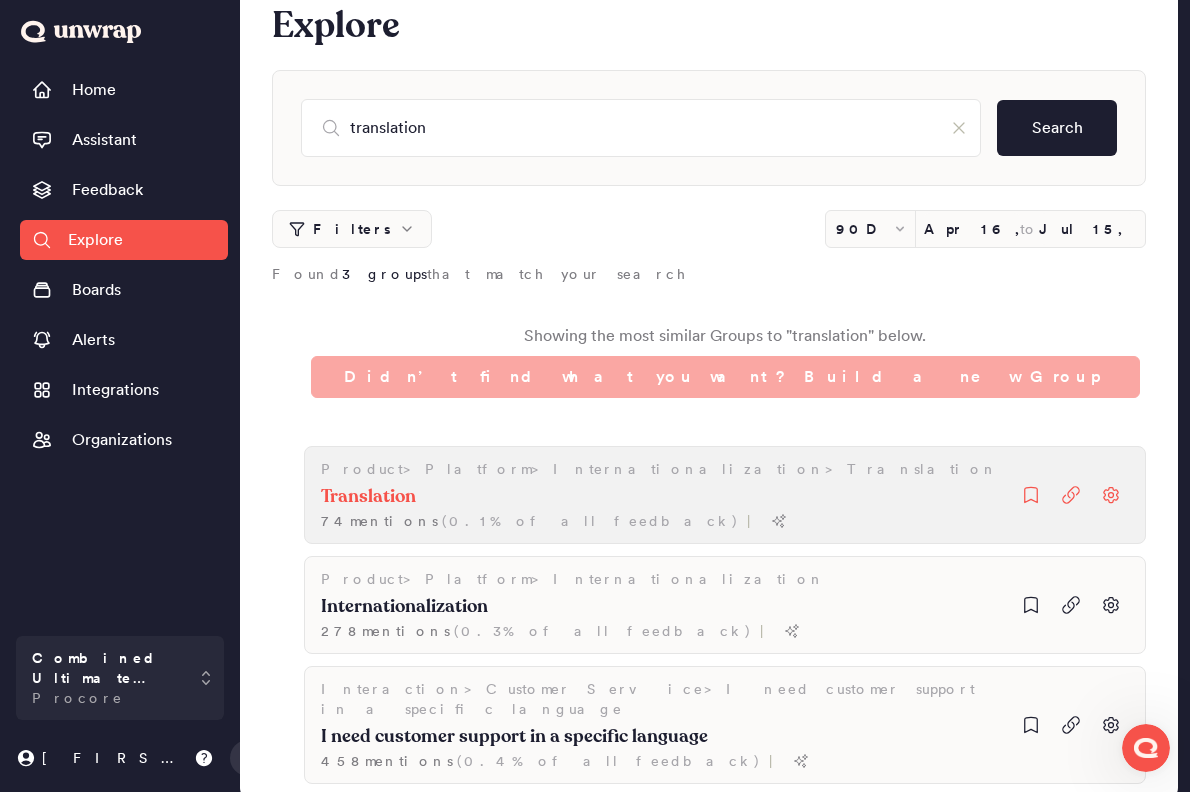click on "Product  >  Platform  >  Internationalization  >  Translation" at bounding box center [659, 469] 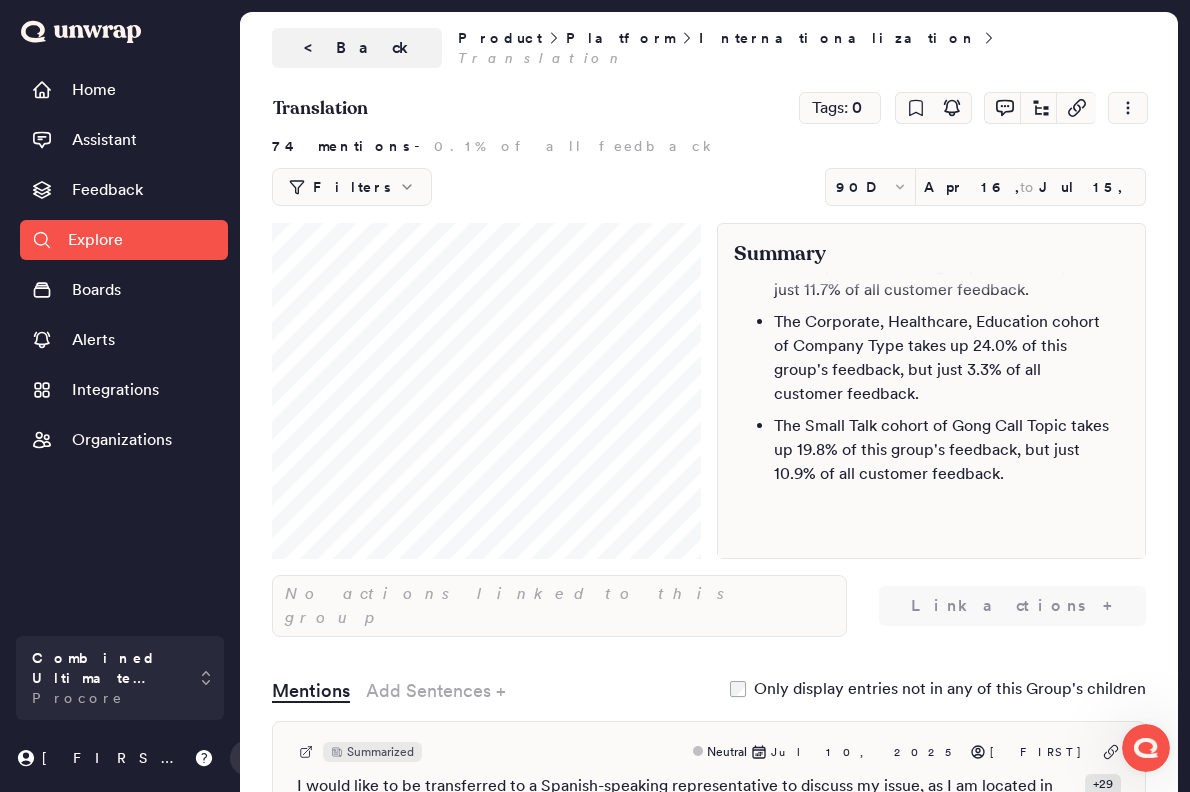 scroll, scrollTop: 826, scrollLeft: 0, axis: vertical 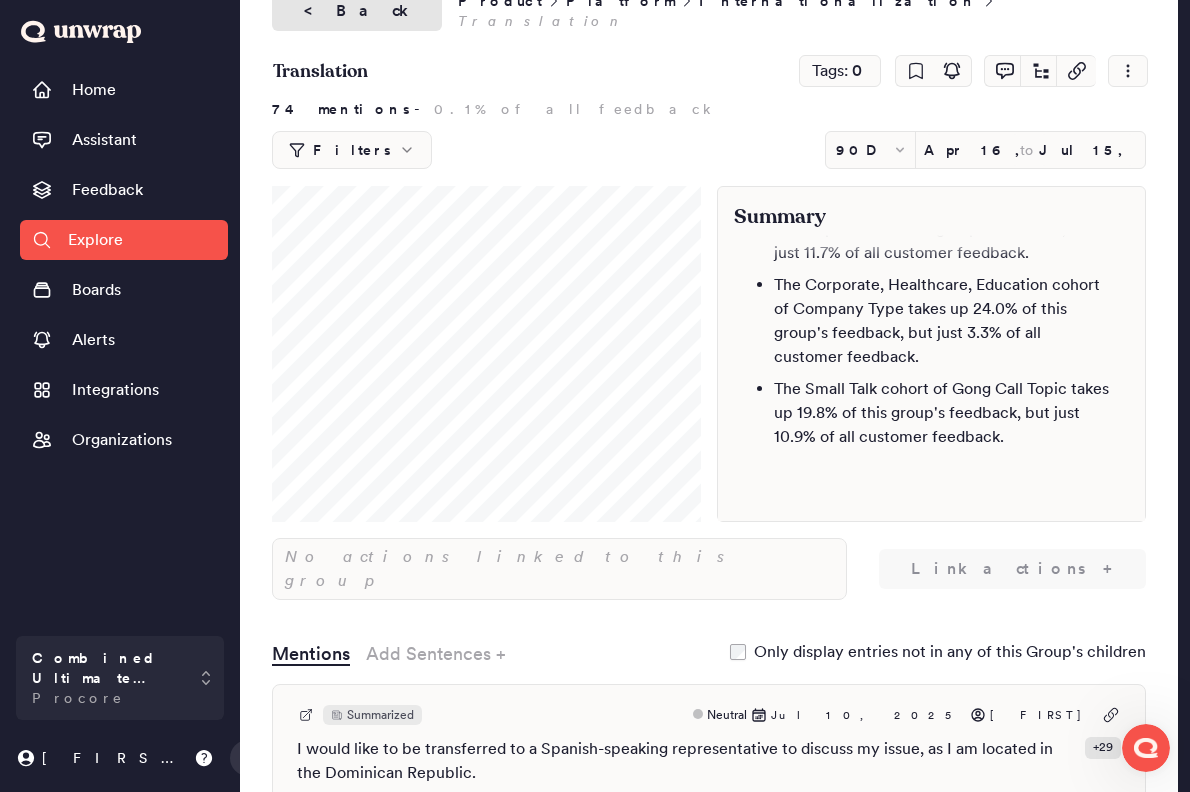 click on "< Back" at bounding box center [357, 11] 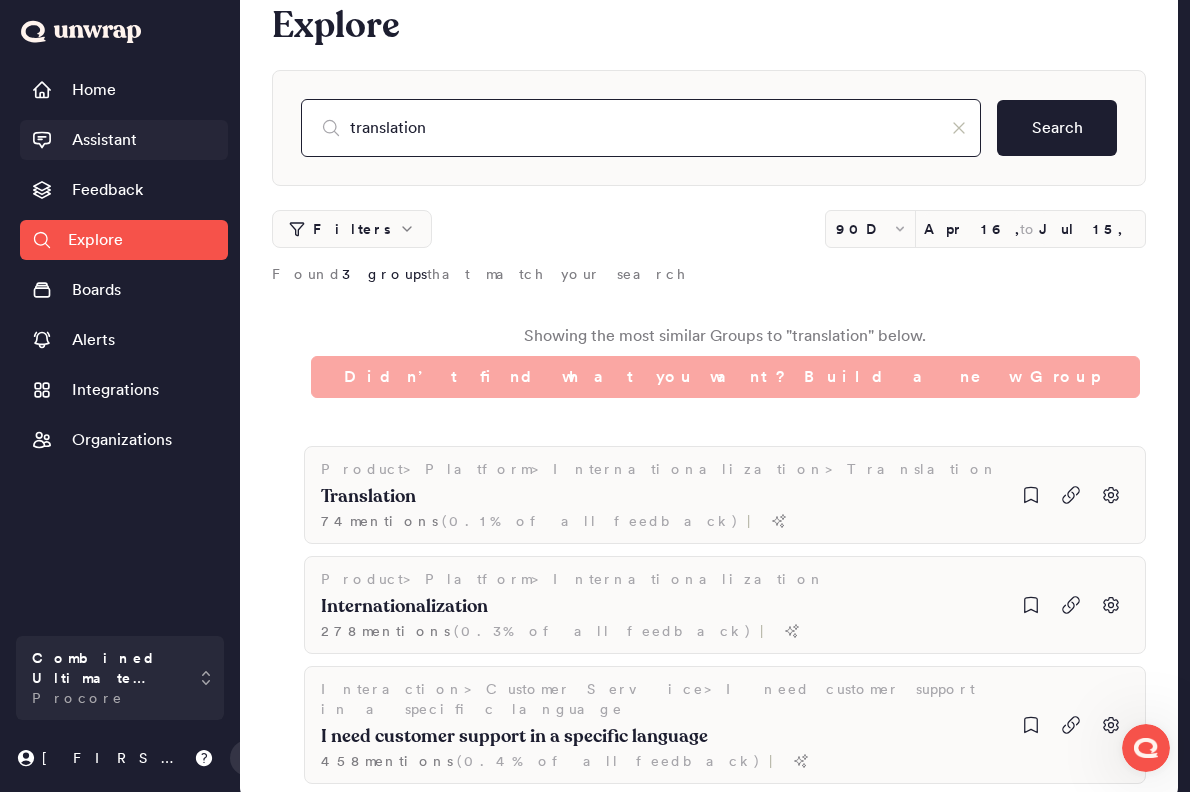 drag, startPoint x: 471, startPoint y: 126, endPoint x: 194, endPoint y: 122, distance: 277.02887 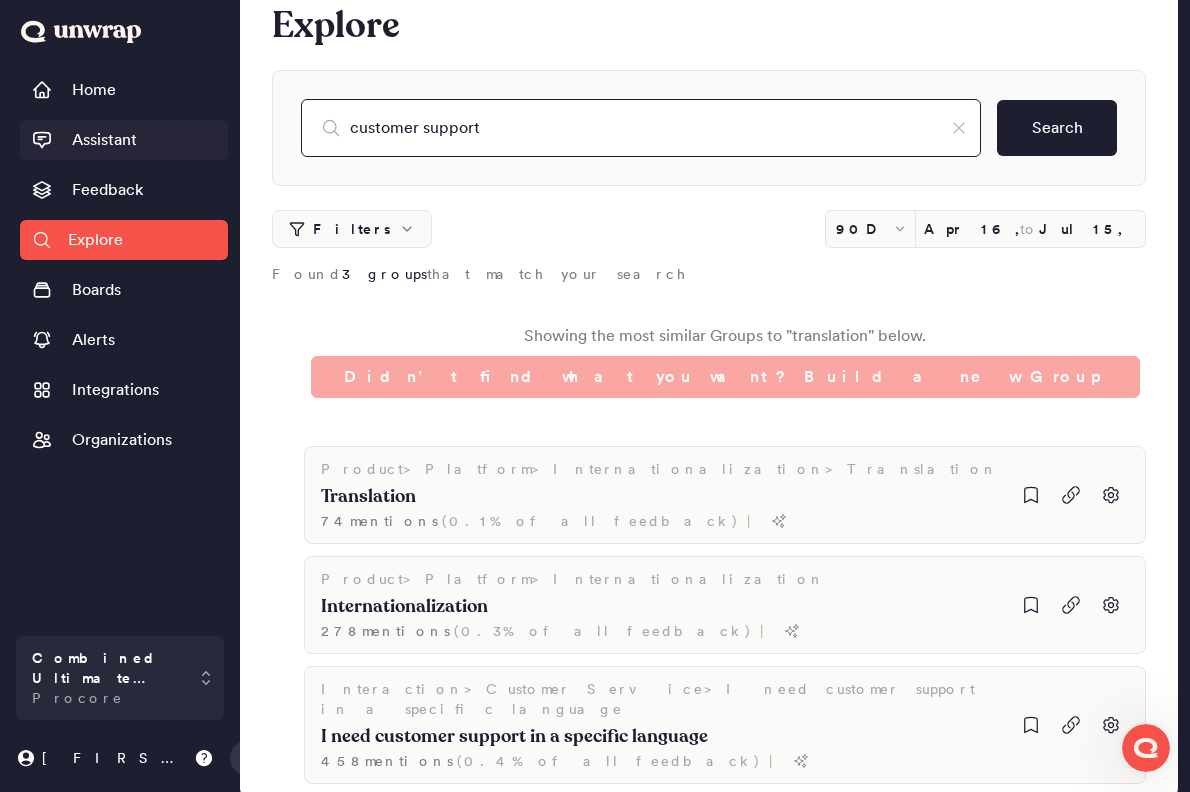 type on "customer support" 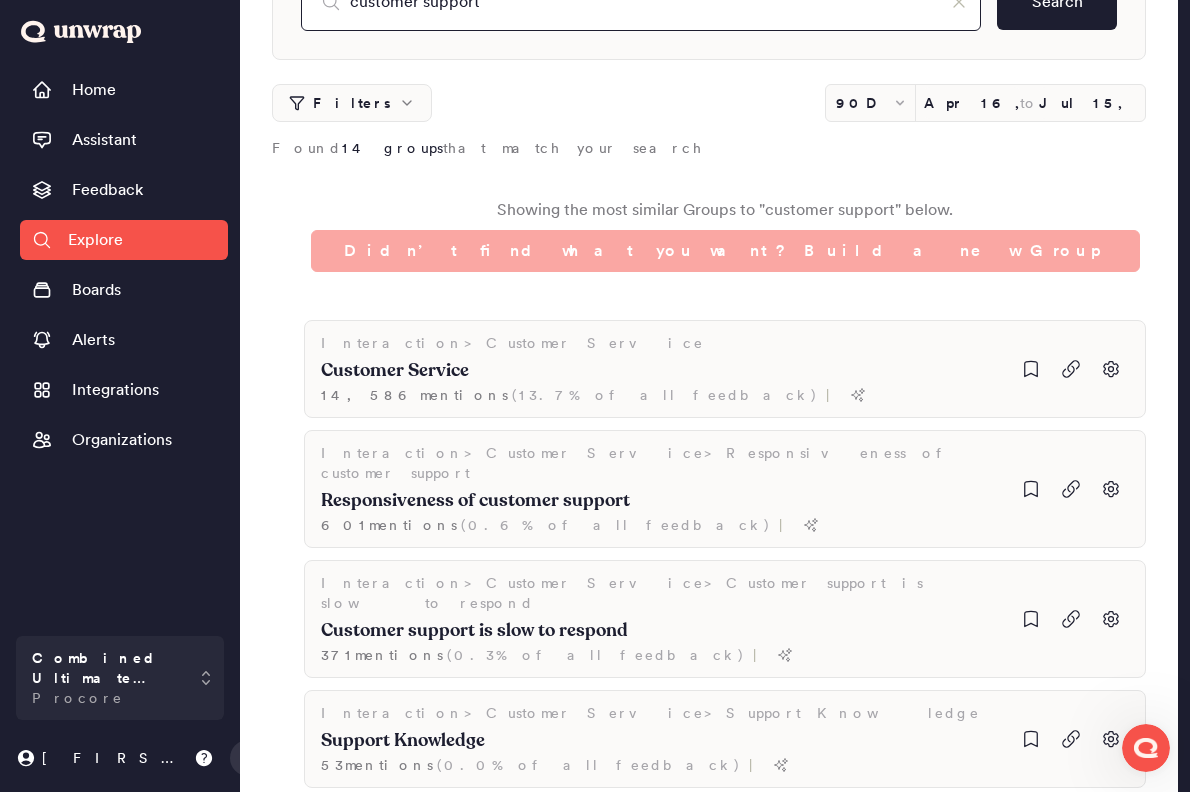 scroll, scrollTop: 167, scrollLeft: 0, axis: vertical 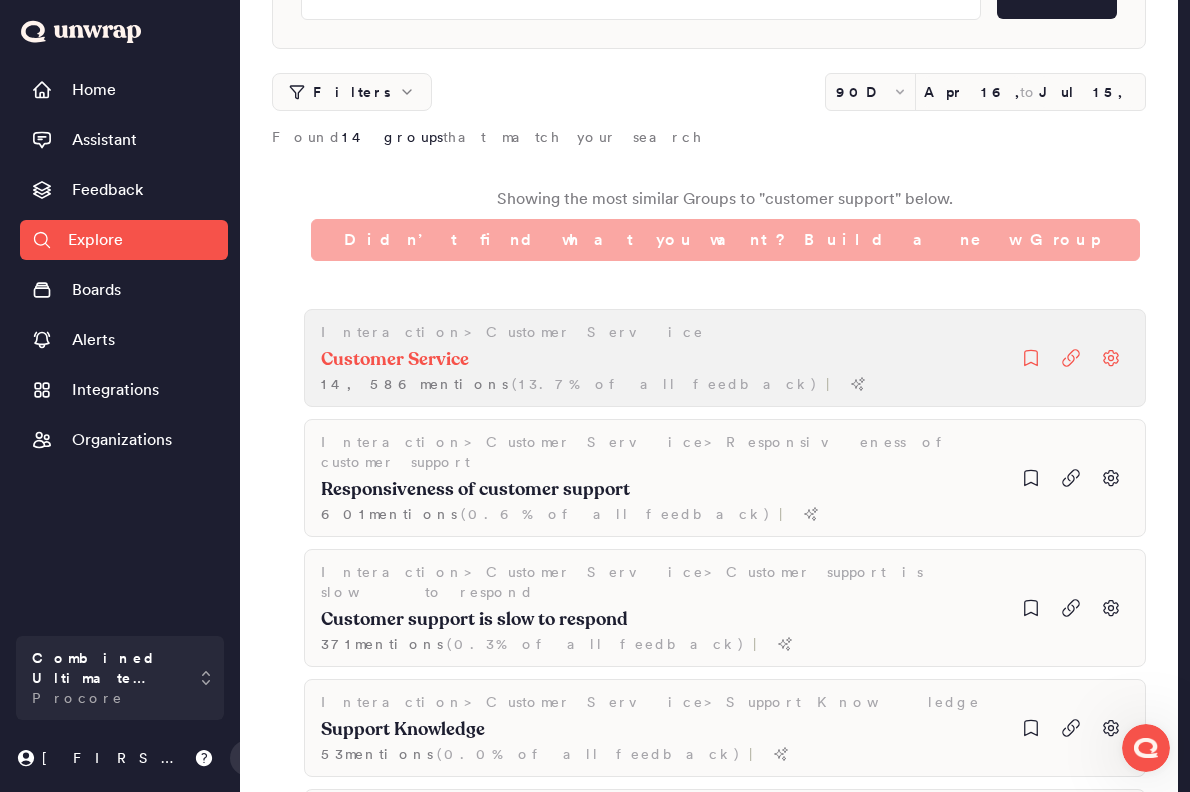 click on "Customer Service" at bounding box center (593, 360) 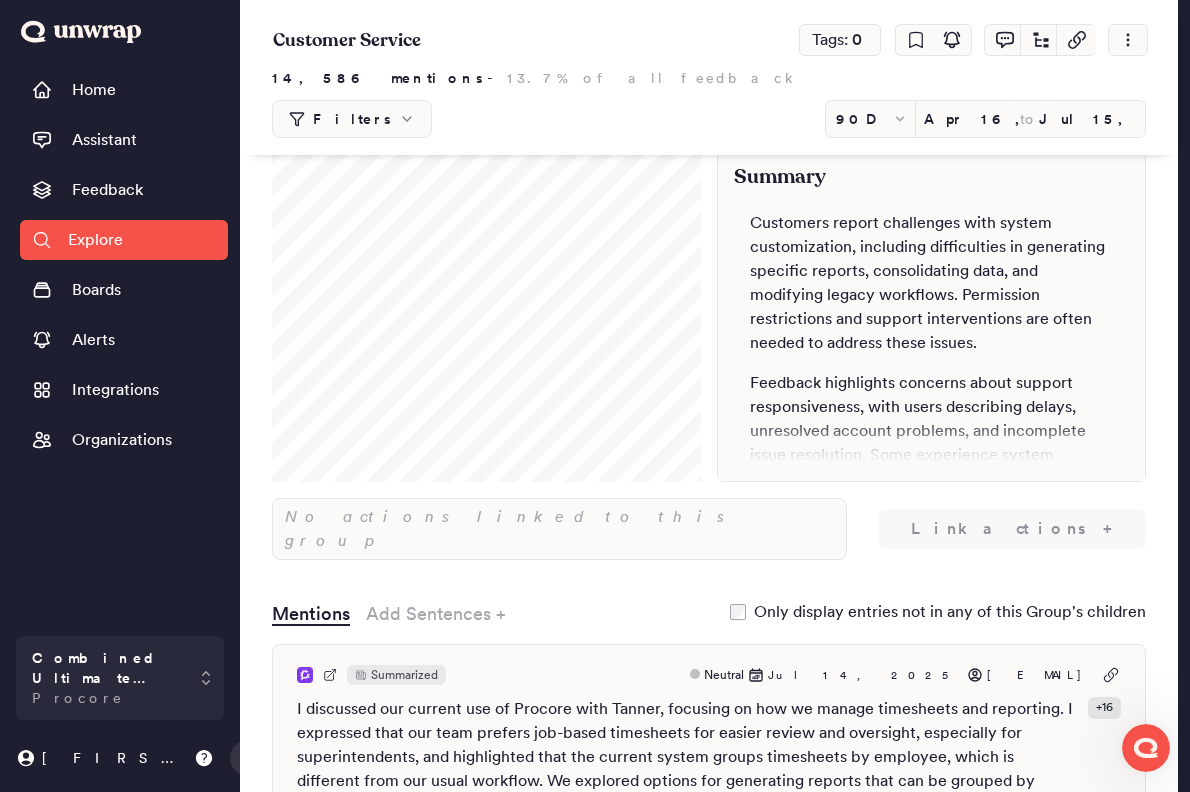 scroll, scrollTop: 88, scrollLeft: 0, axis: vertical 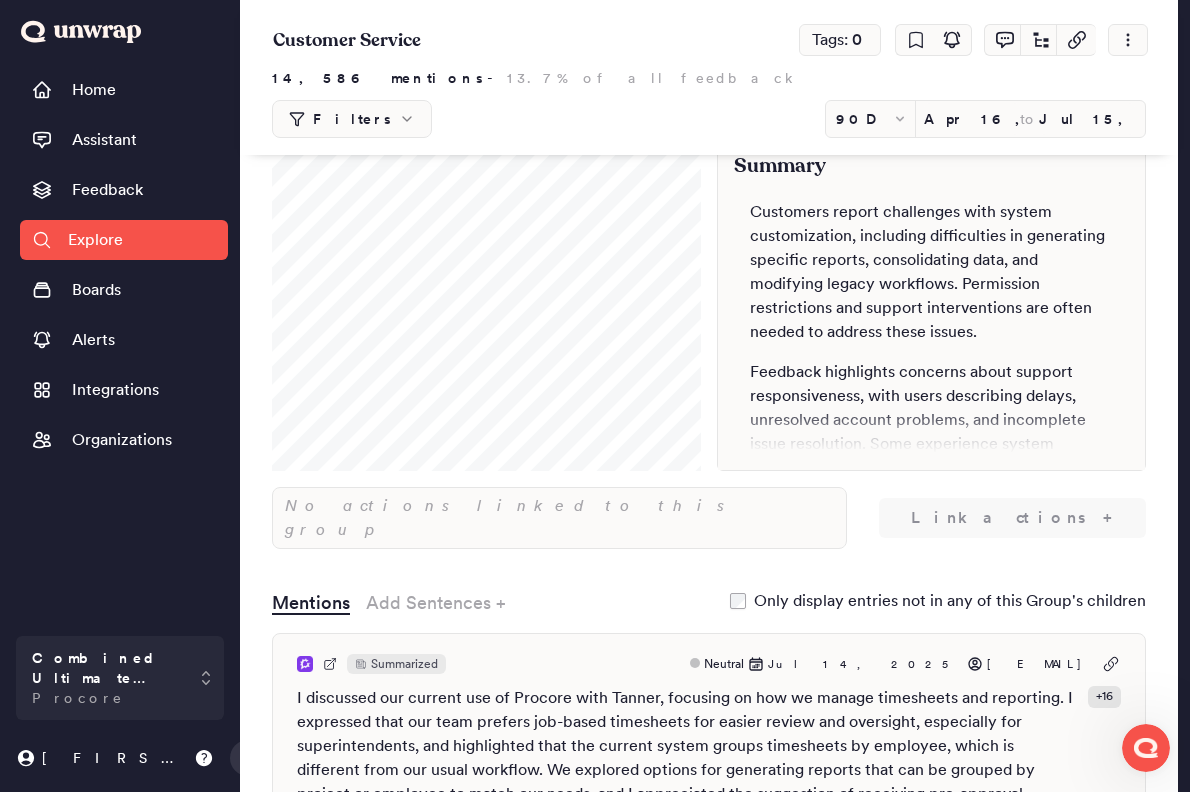 click on "Feedback highlights concerns about support responsiveness, with users describing delays, unresolved account problems, and incomplete issue resolution. Some experience system outages that prevent access to critical data such as buyout summaries and real-time project updates." at bounding box center [931, 444] 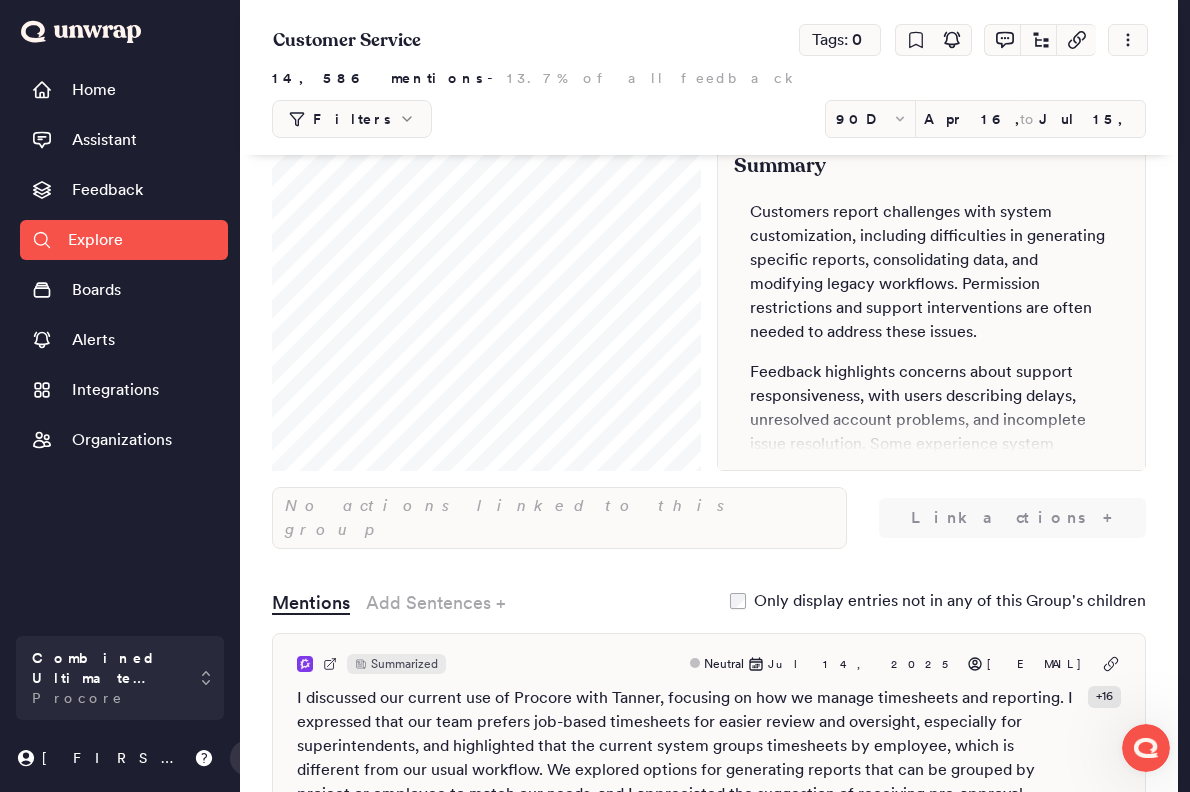 click on "Feedback highlights concerns about support responsiveness, with users describing delays, unresolved account problems, and incomplete issue resolution. Some experience system outages that prevent access to critical data such as buyout summaries and real-time project updates." at bounding box center [931, 444] 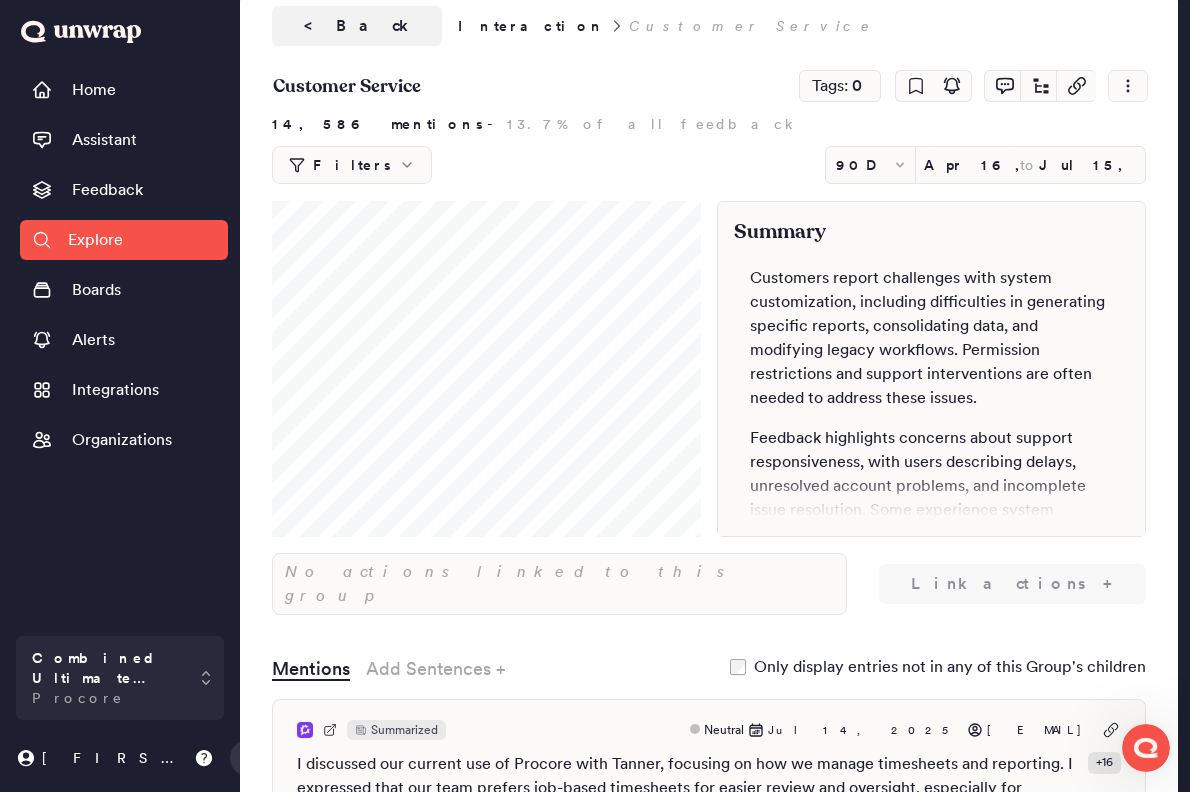 scroll, scrollTop: 7, scrollLeft: 0, axis: vertical 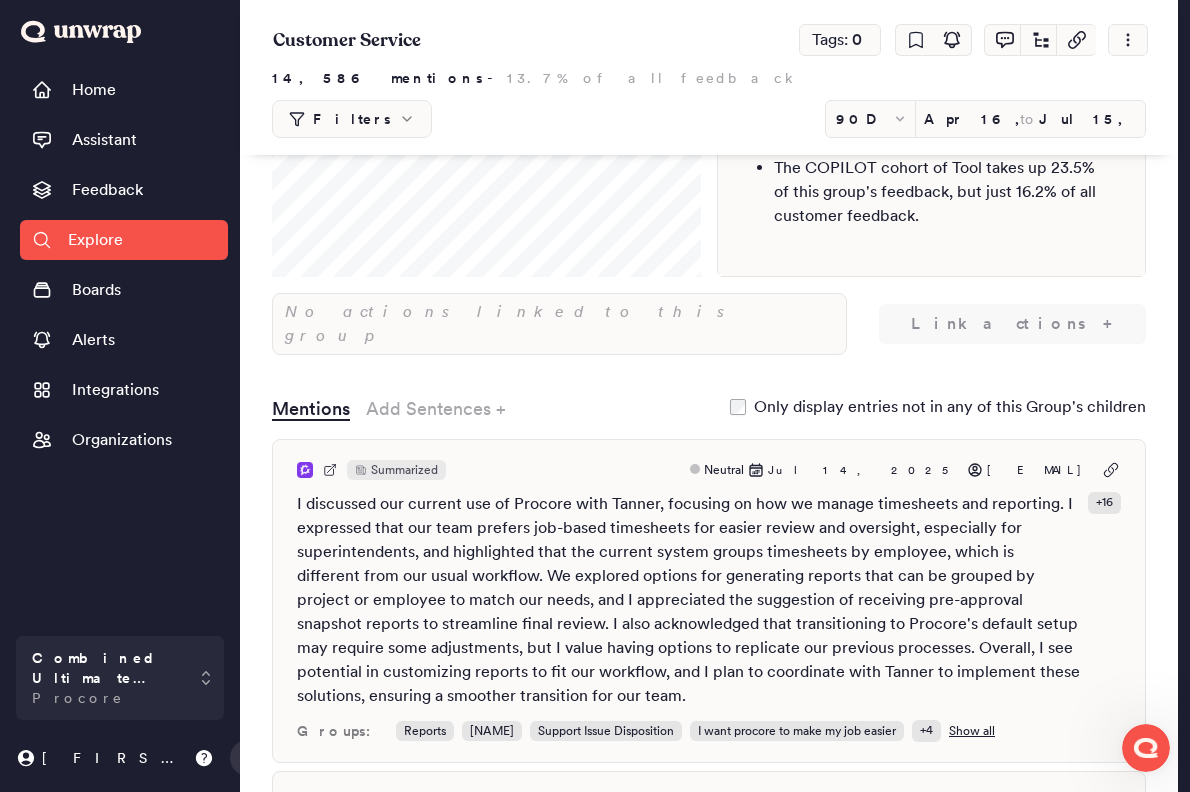 click on "No actions linked to this group" at bounding box center [559, 324] 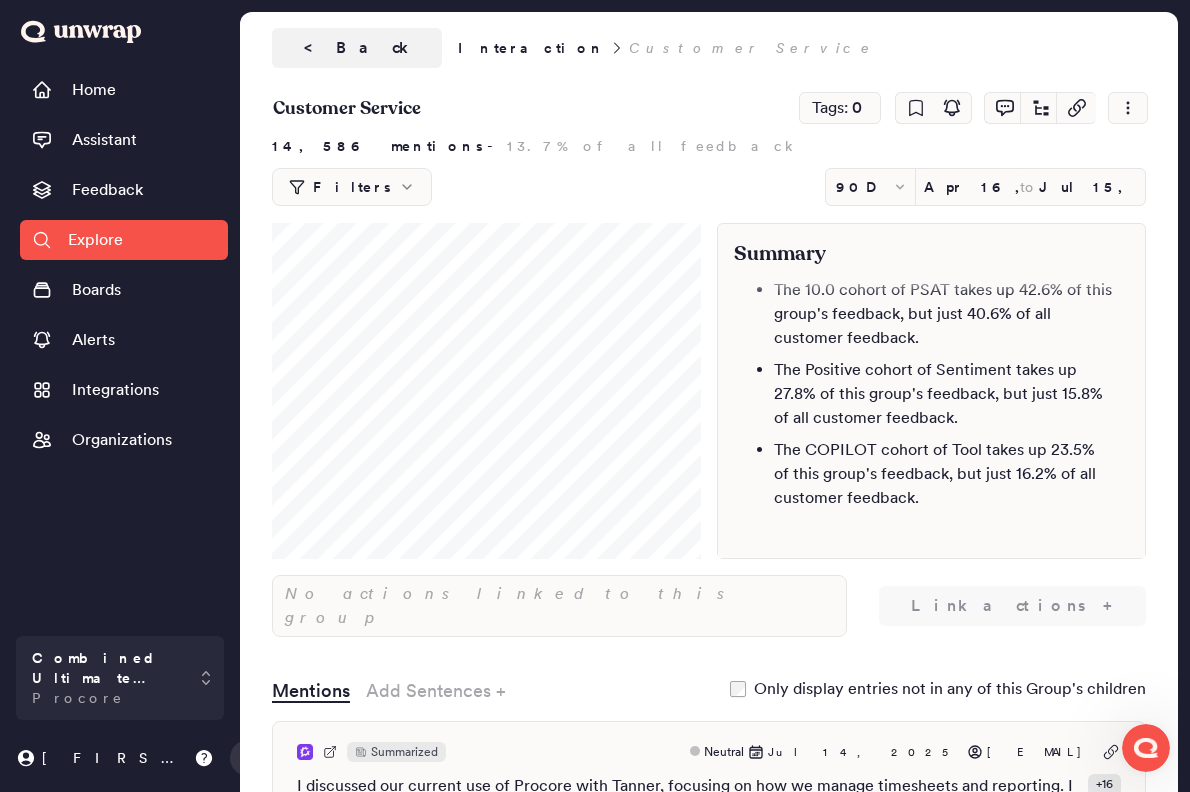 scroll, scrollTop: 0, scrollLeft: 0, axis: both 